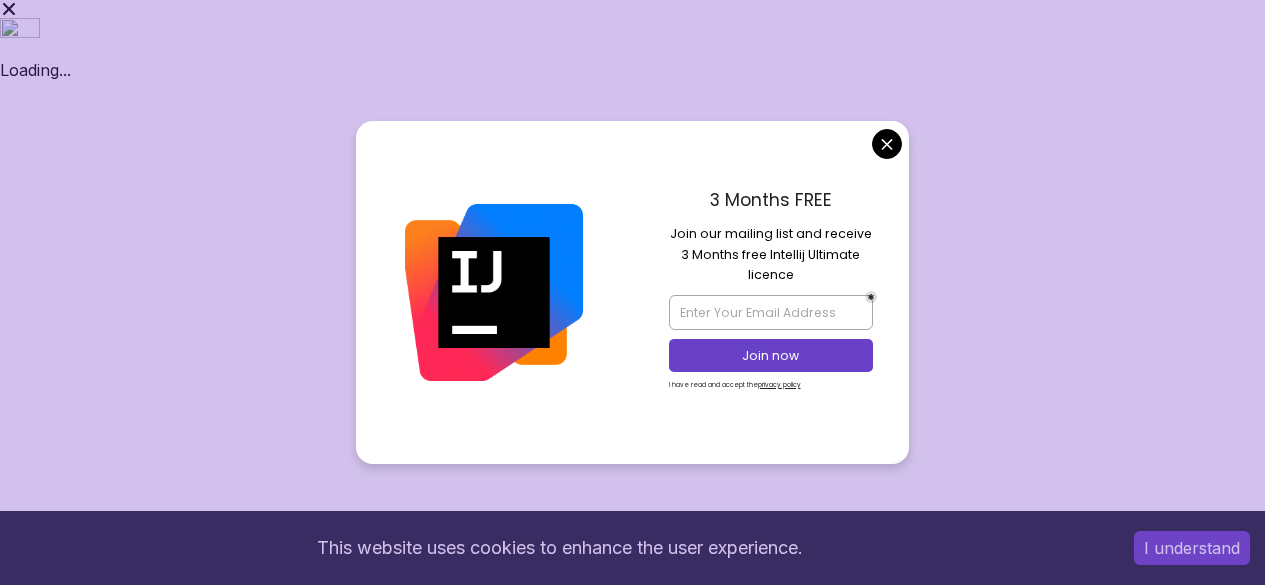 scroll, scrollTop: 0, scrollLeft: 0, axis: both 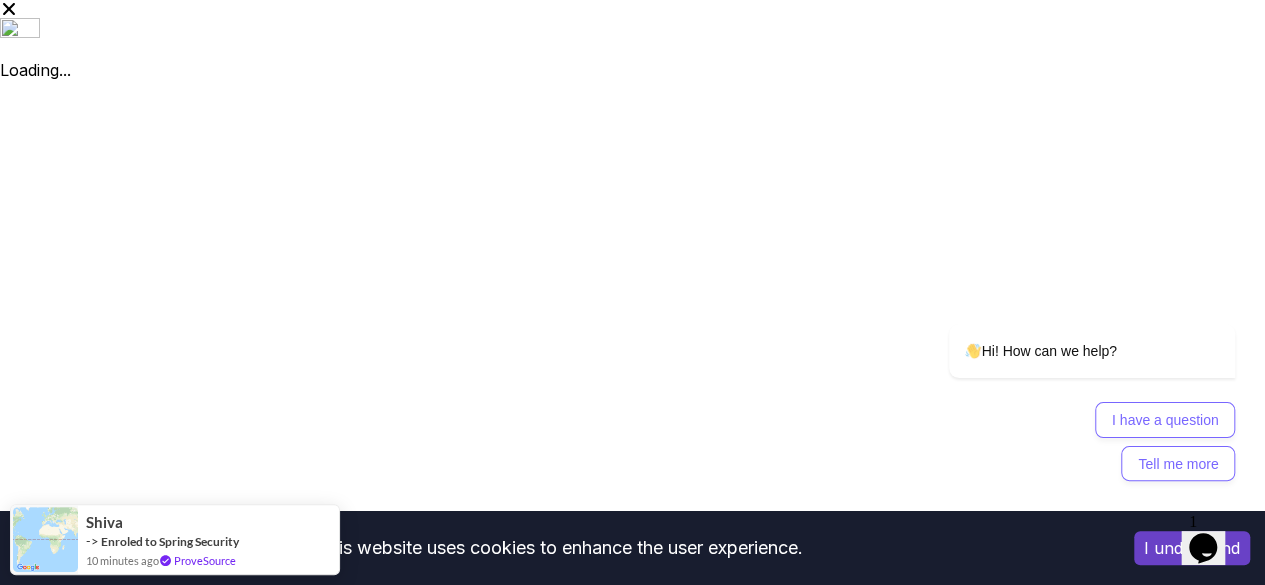 click on "Loading...
ICP
This website uses cookies to enhance the user experience. I understand Products Resources Pricing Testimonials For Business Members Area Products Resources Pricing Testimonials For Business Members Area Spring Boot for Beginners Build a CRUD API with Spring Boot and PostgreSQL database using Spring Data JPA and Spring AI [FIRST] [LAST]  /   Instructor Free Course Includes: 1.67 Hours 42 Lectures Certificate of Completion English Subtitles Access to: AmigosCode Textbook Access to Discord Group IntelliJ IDEA Ultimate Enroll for Free Share this Course or Copy link Got a Team of 5 or More? With one subscription, give your entire team access to all courses and features. Check our Business Plan [FIRST] [LAST]  /   Instructor What you will learn java spring spring-boot postgres terminal ai git github chatgpt
Why This Course Stands Out" at bounding box center (632, 5594) 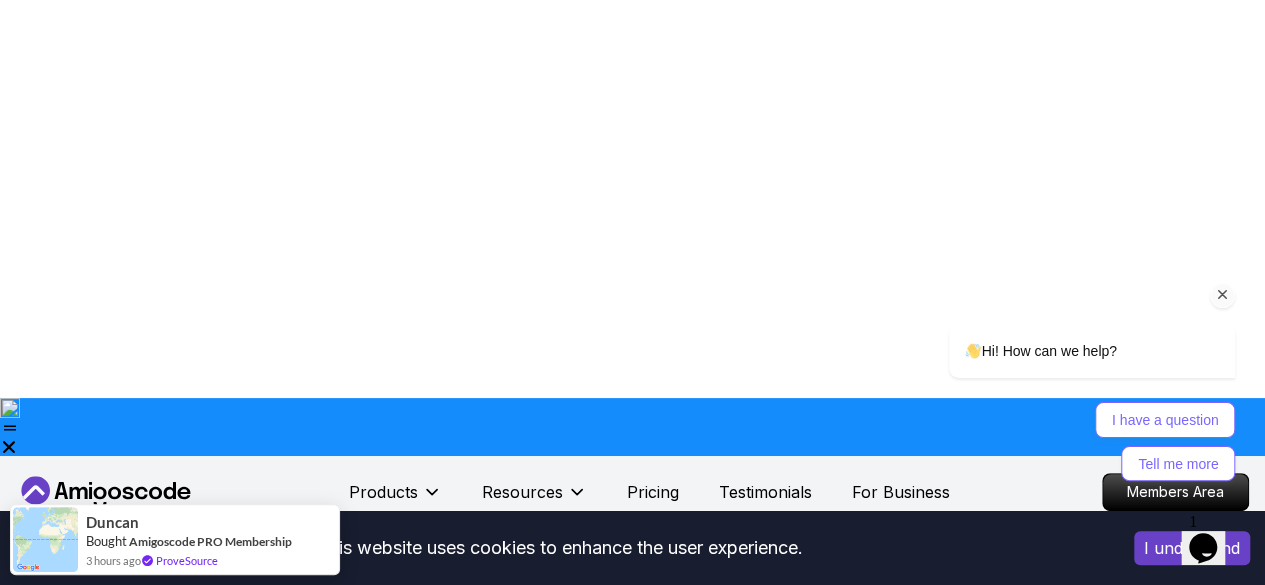 scroll, scrollTop: 0, scrollLeft: 0, axis: both 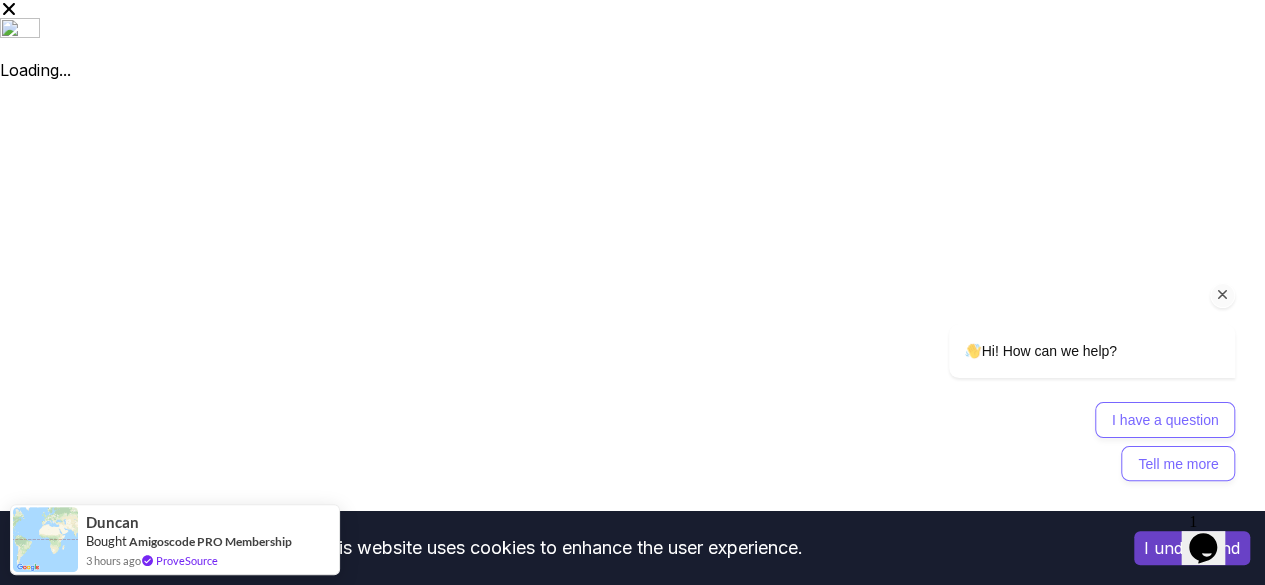 click on "Hi! How can we help? I have a question Tell me more" at bounding box center [1065, 316] 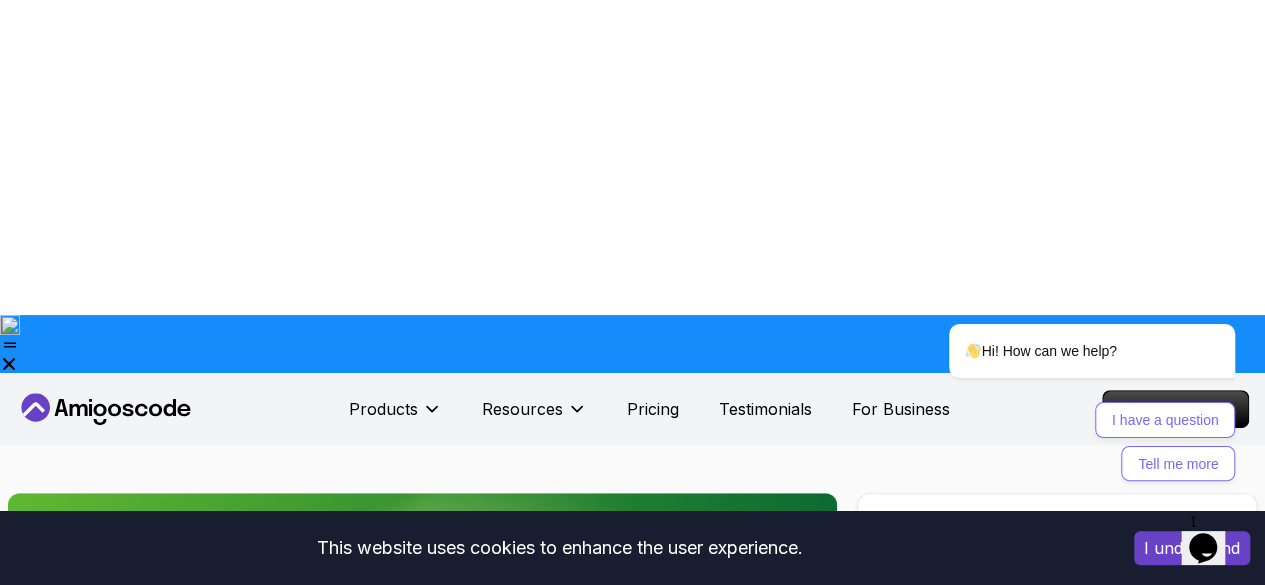 scroll, scrollTop: 353, scrollLeft: 0, axis: vertical 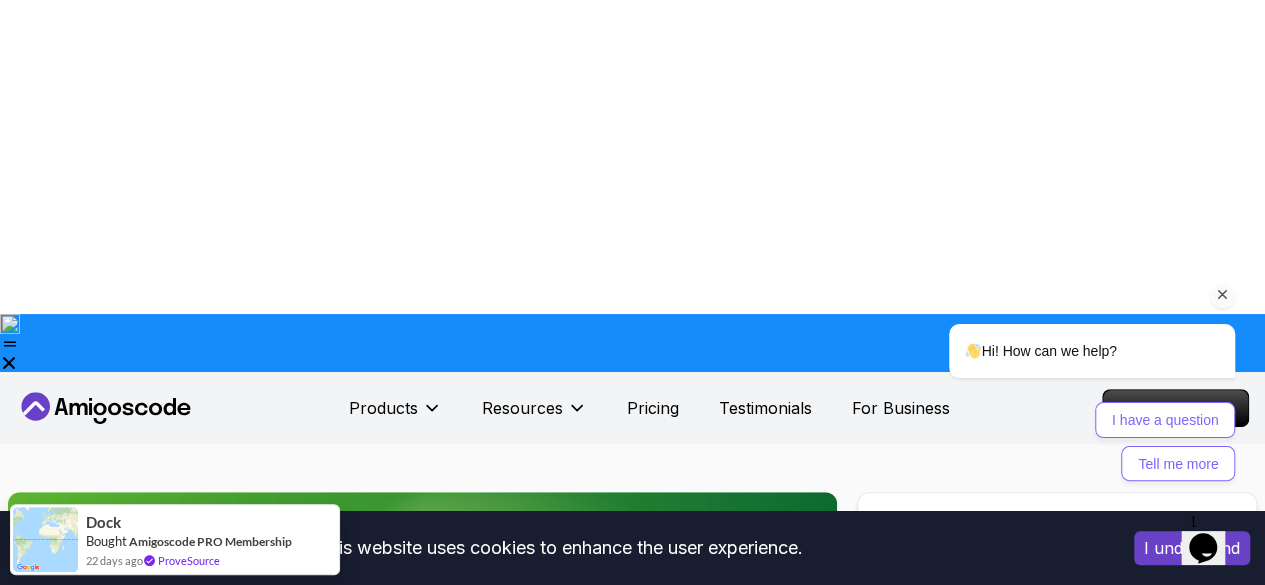 click at bounding box center (1223, 295) 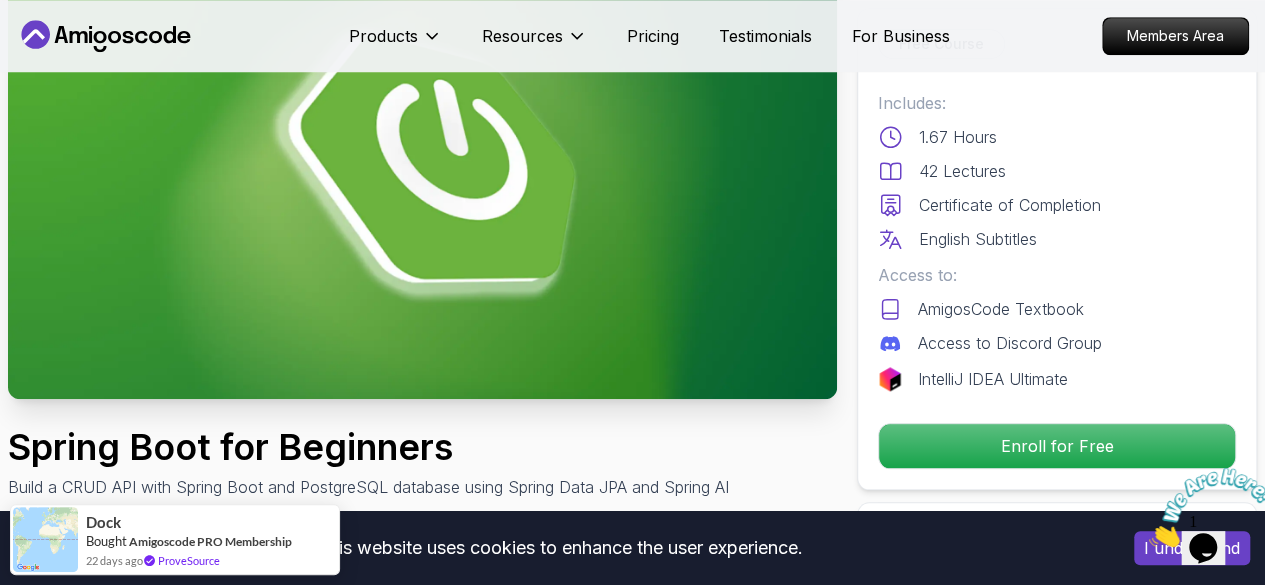 scroll, scrollTop: 913, scrollLeft: 0, axis: vertical 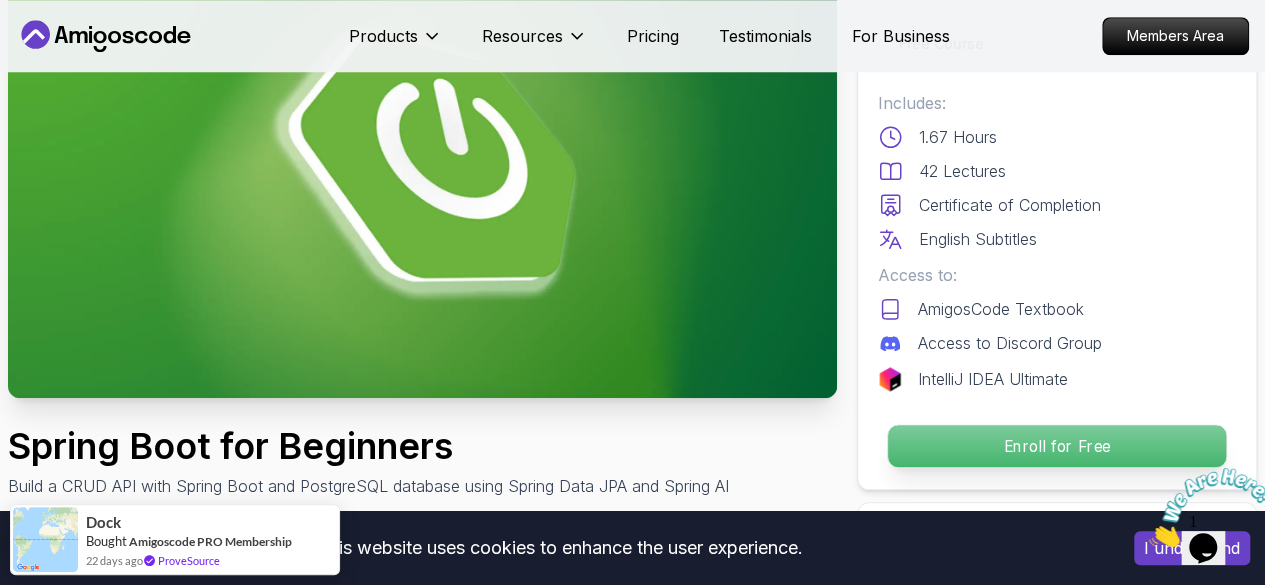 click on "Enroll for Free" at bounding box center (1057, 446) 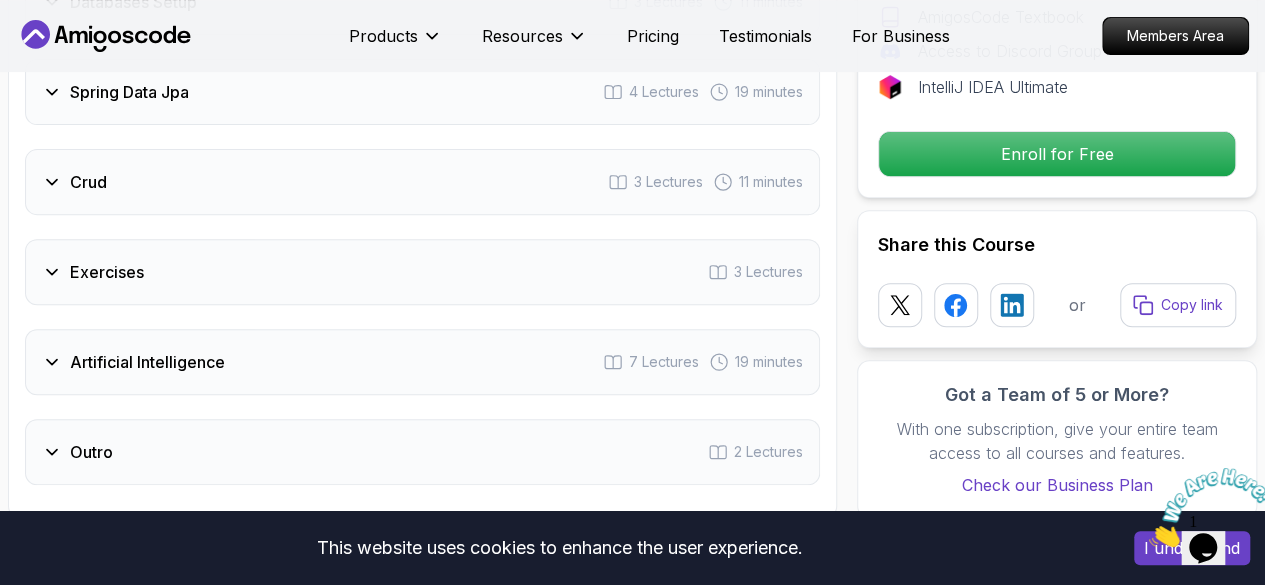 scroll, scrollTop: 4106, scrollLeft: 0, axis: vertical 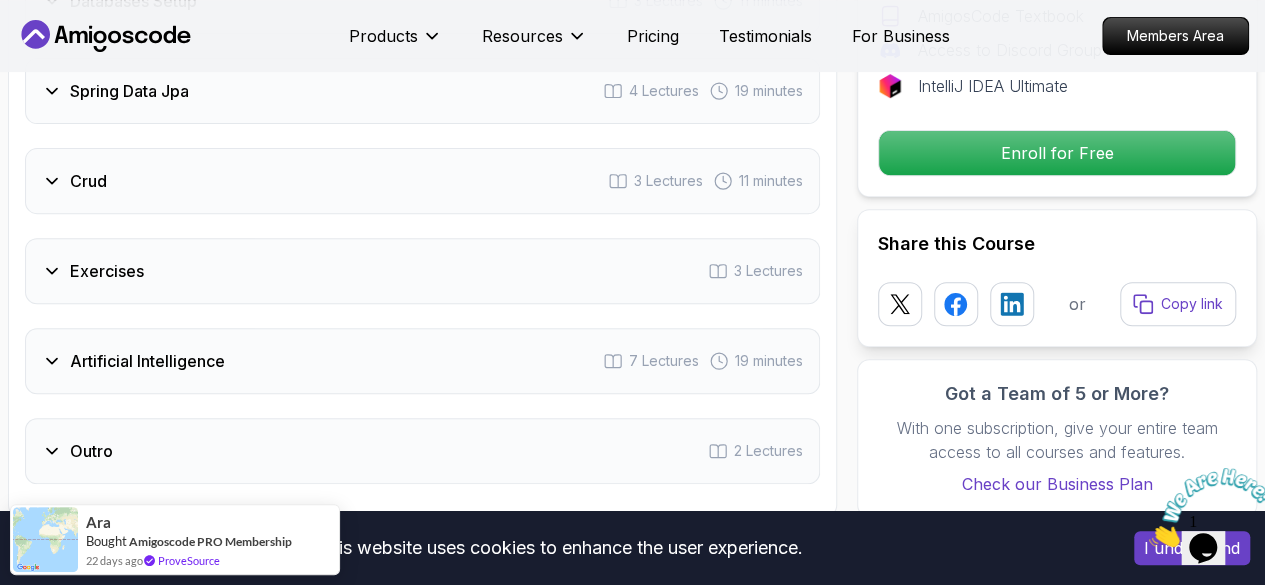 click on "Start Free" at bounding box center [632, 1126] 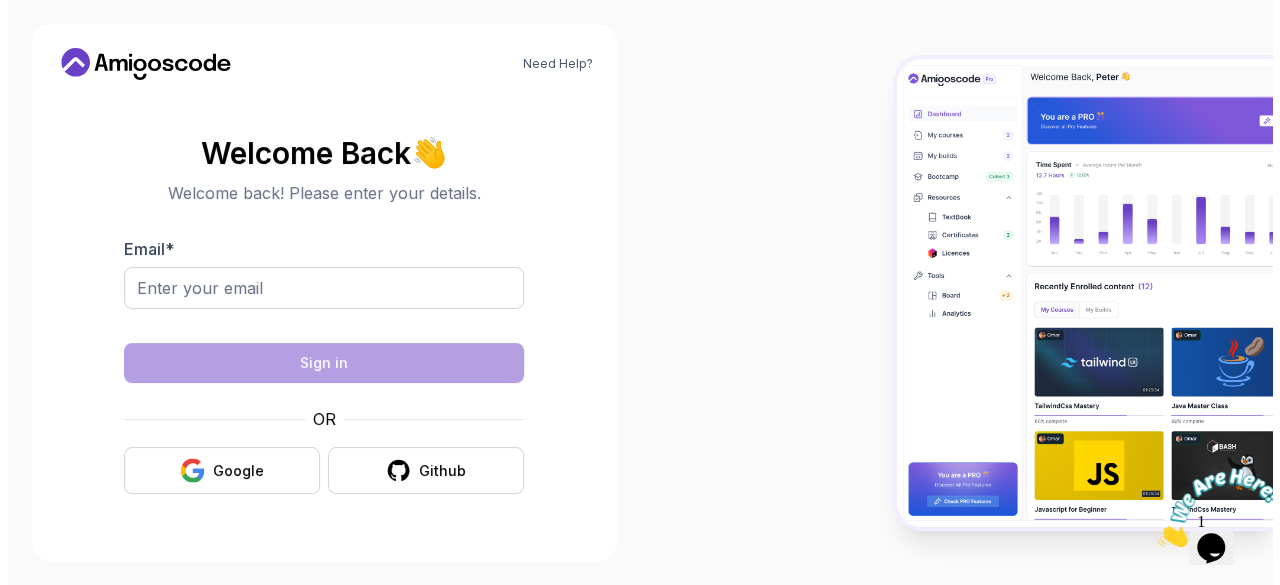 scroll, scrollTop: 0, scrollLeft: 0, axis: both 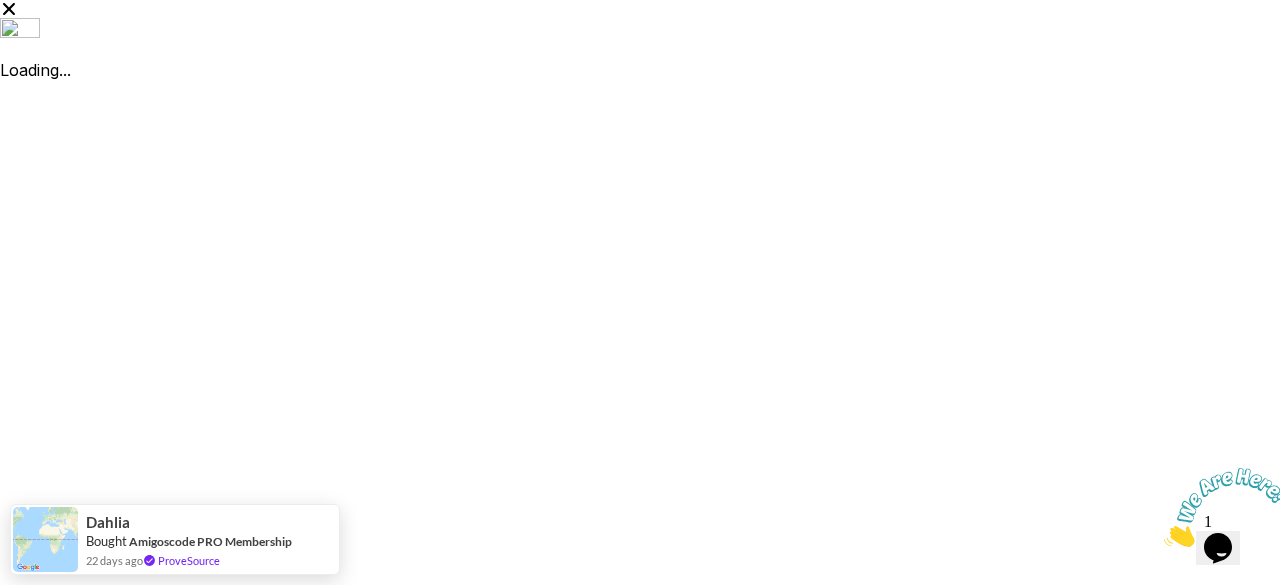 click on "Google" at bounding box center [234, 1220] 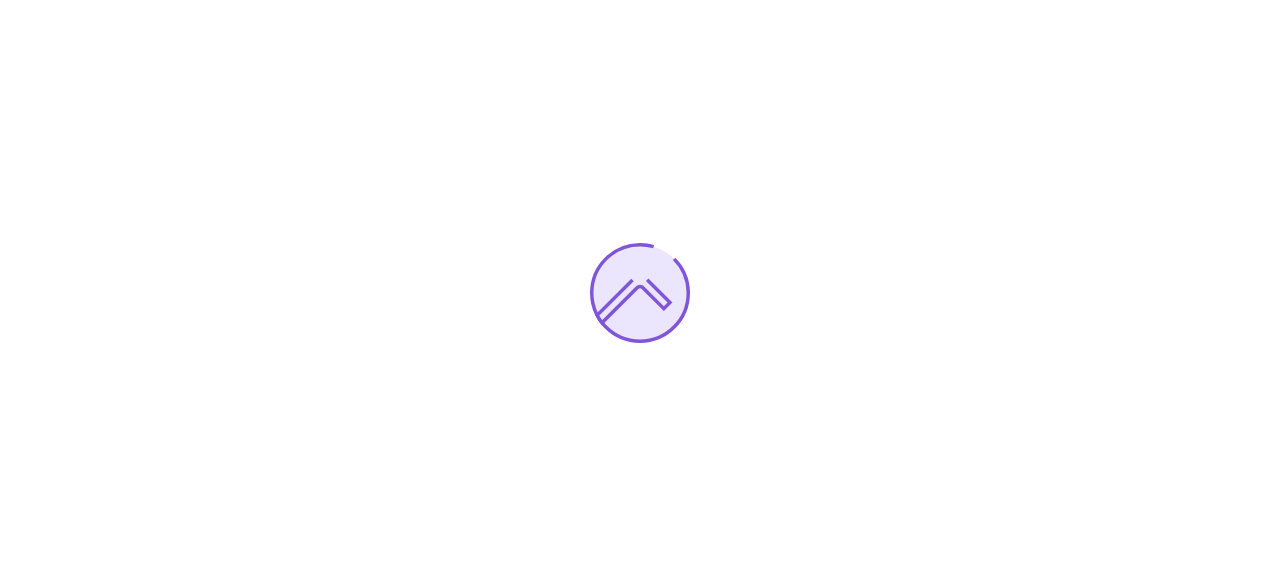 scroll, scrollTop: 0, scrollLeft: 0, axis: both 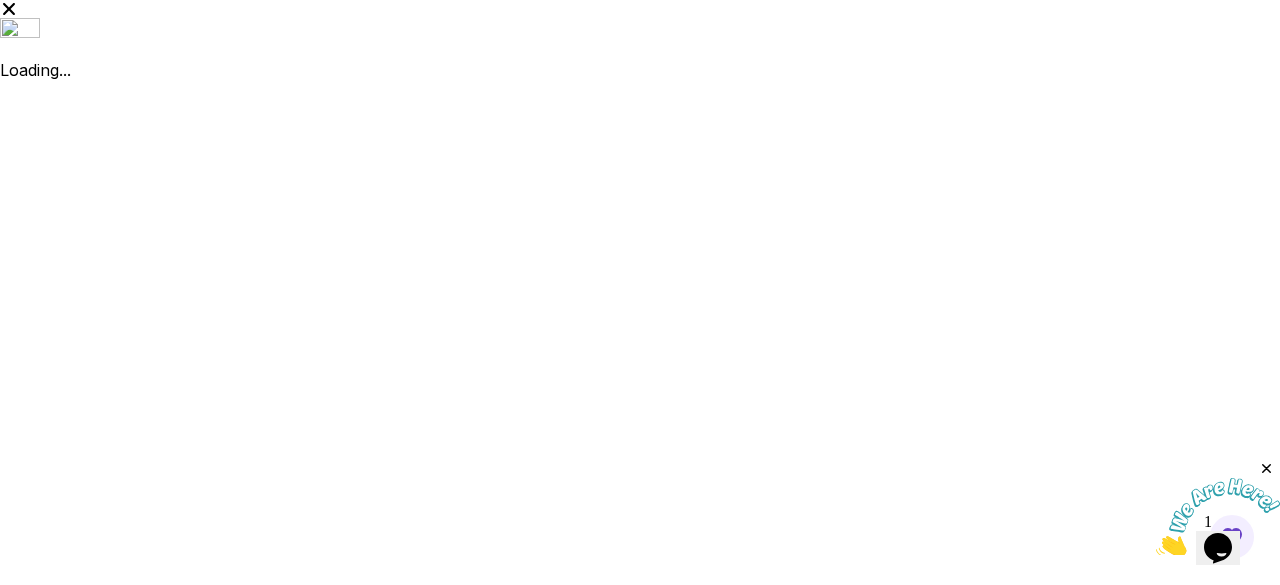 click on "My Courses 1" at bounding box center [196, 903] 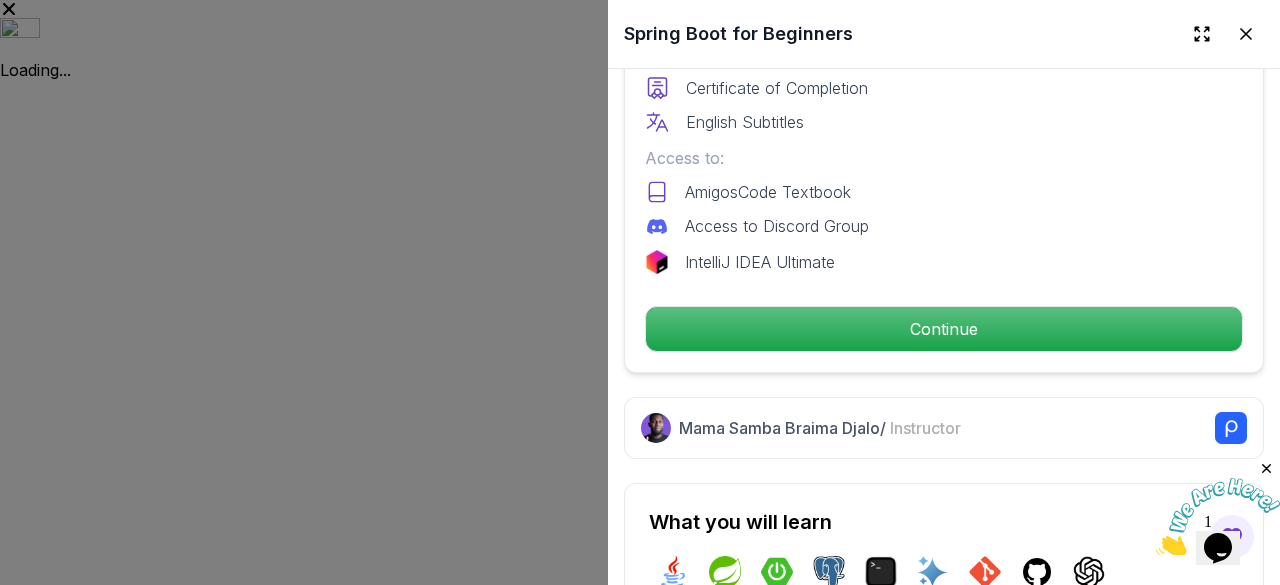 scroll, scrollTop: 666, scrollLeft: 0, axis: vertical 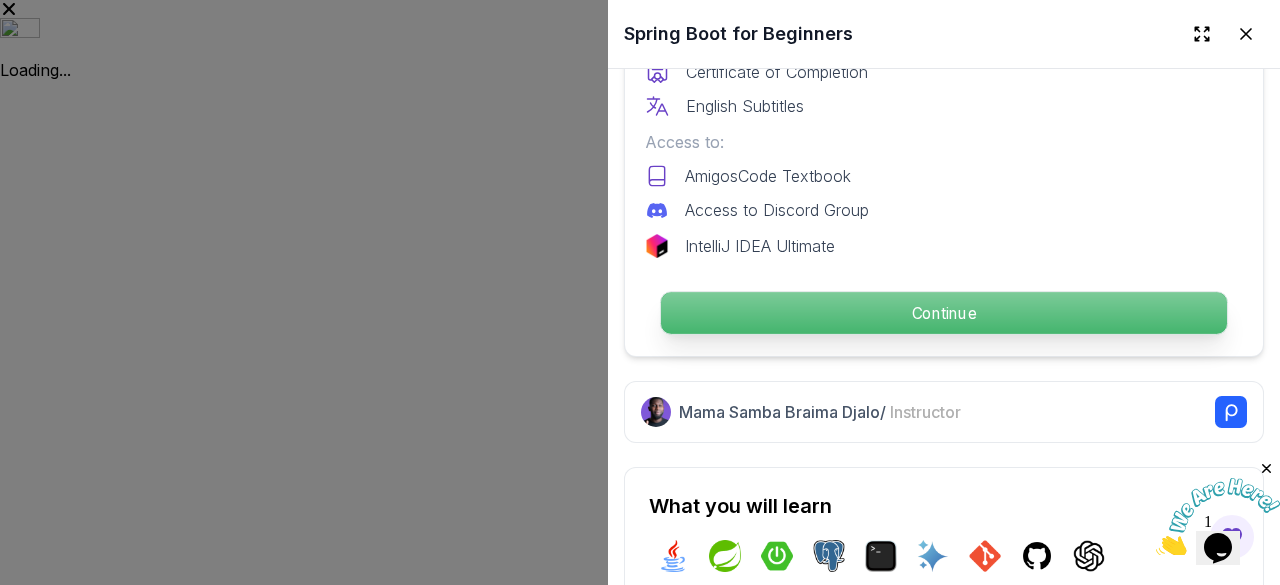 click on "Continue" at bounding box center [944, 313] 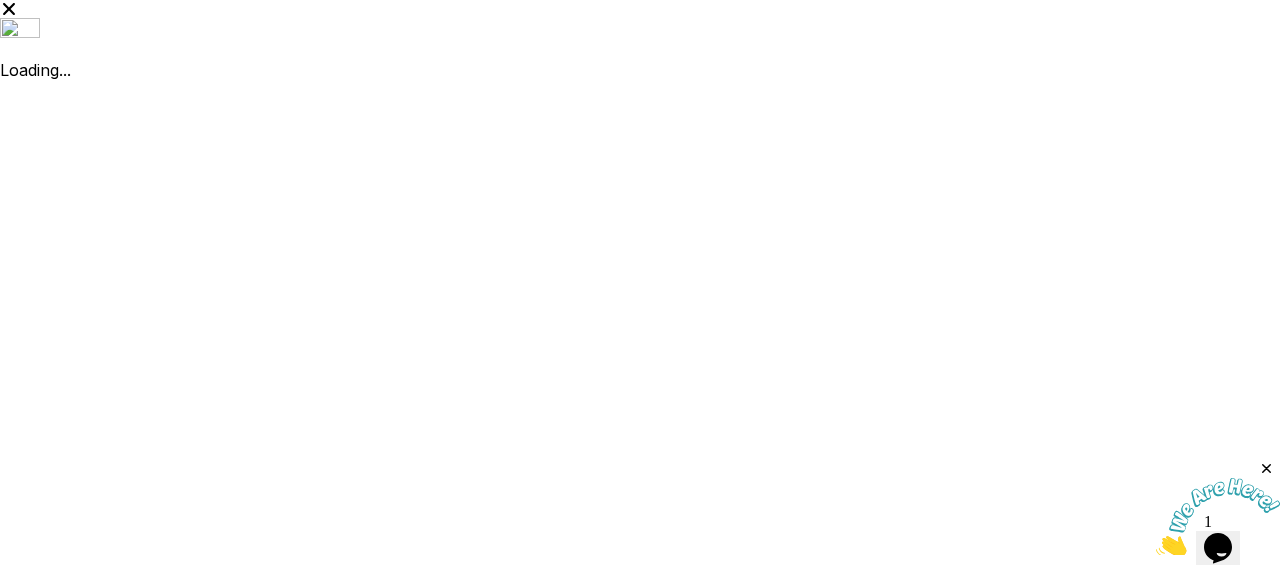 click on "2  -  Recommended Courses" at bounding box center [214, 1073] 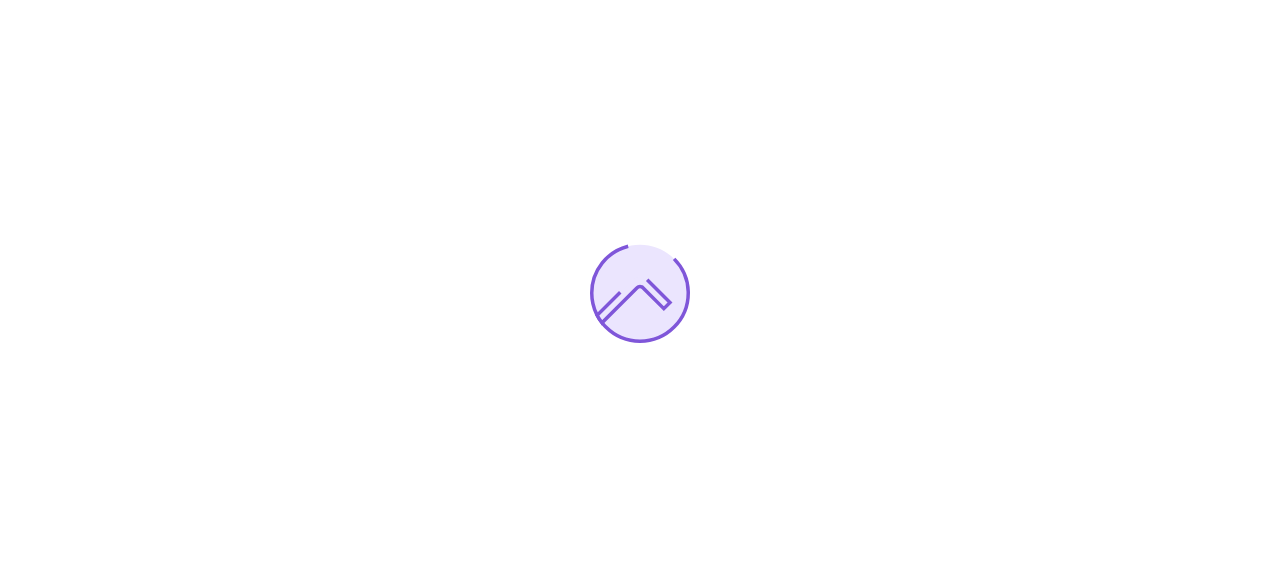 scroll, scrollTop: 0, scrollLeft: 0, axis: both 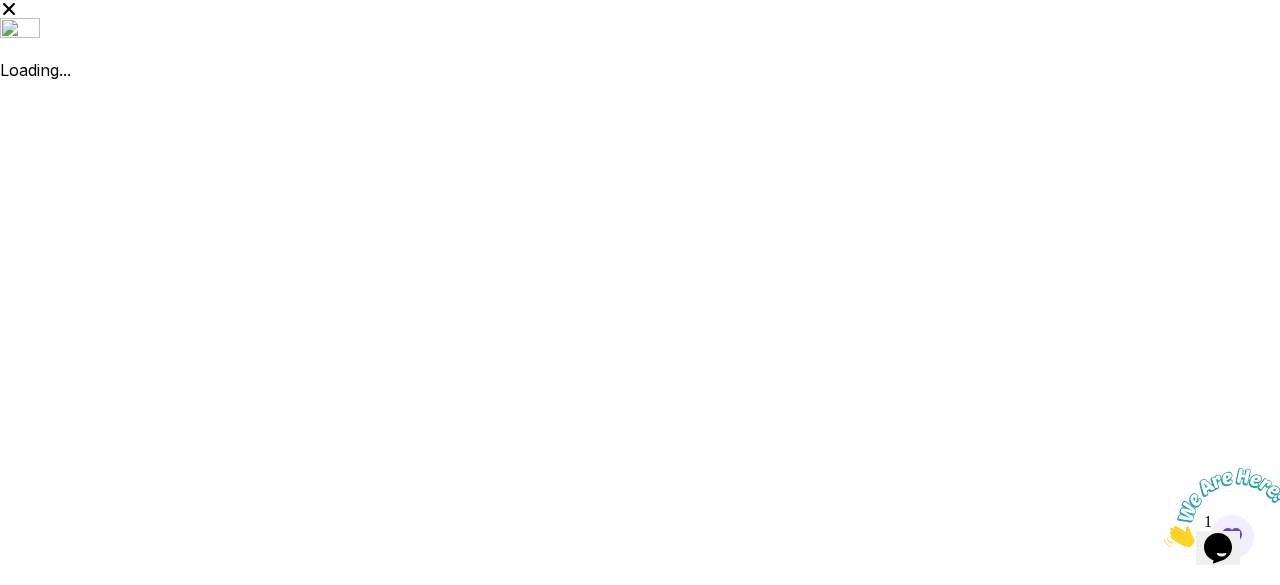 click on "My Courses 1" at bounding box center (196, 903) 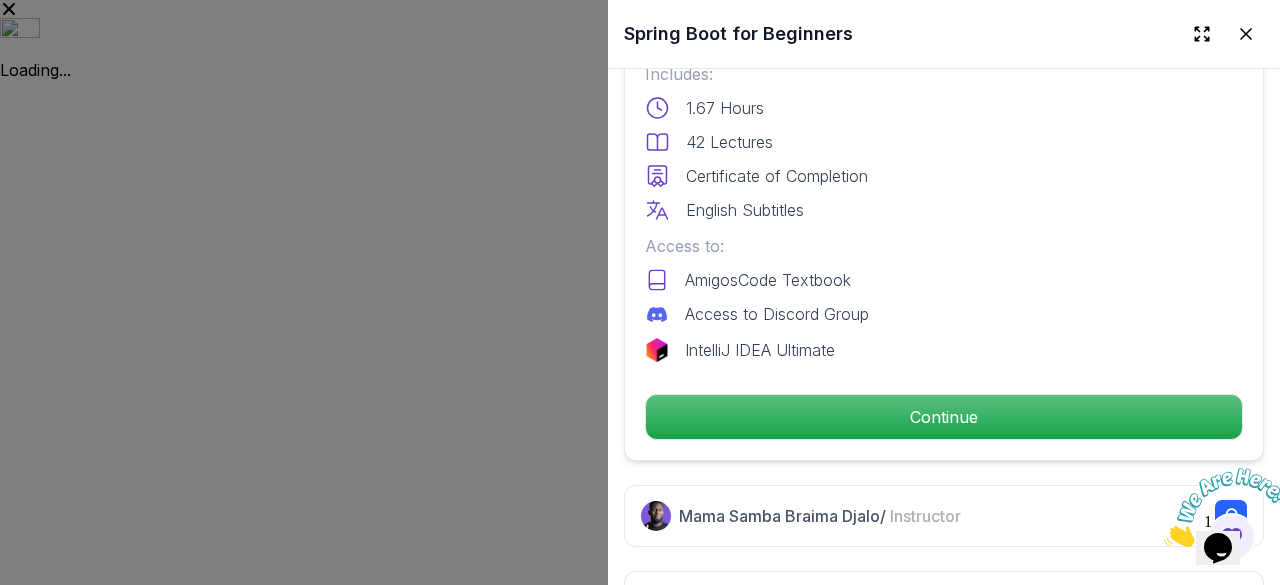 scroll, scrollTop: 567, scrollLeft: 0, axis: vertical 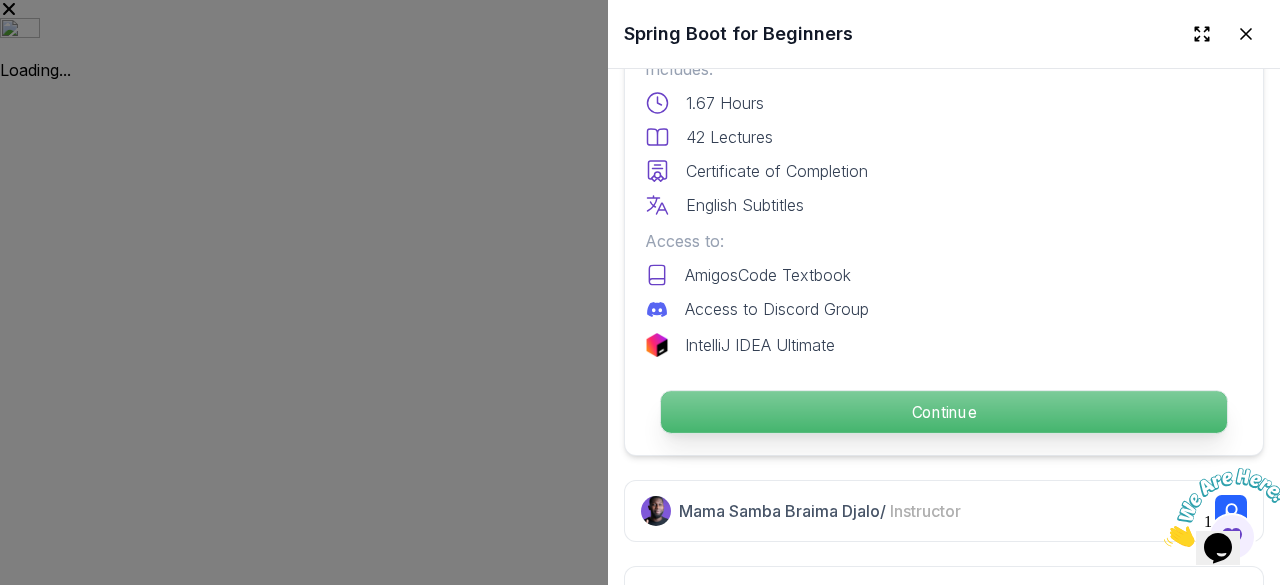click on "Continue" at bounding box center [944, 412] 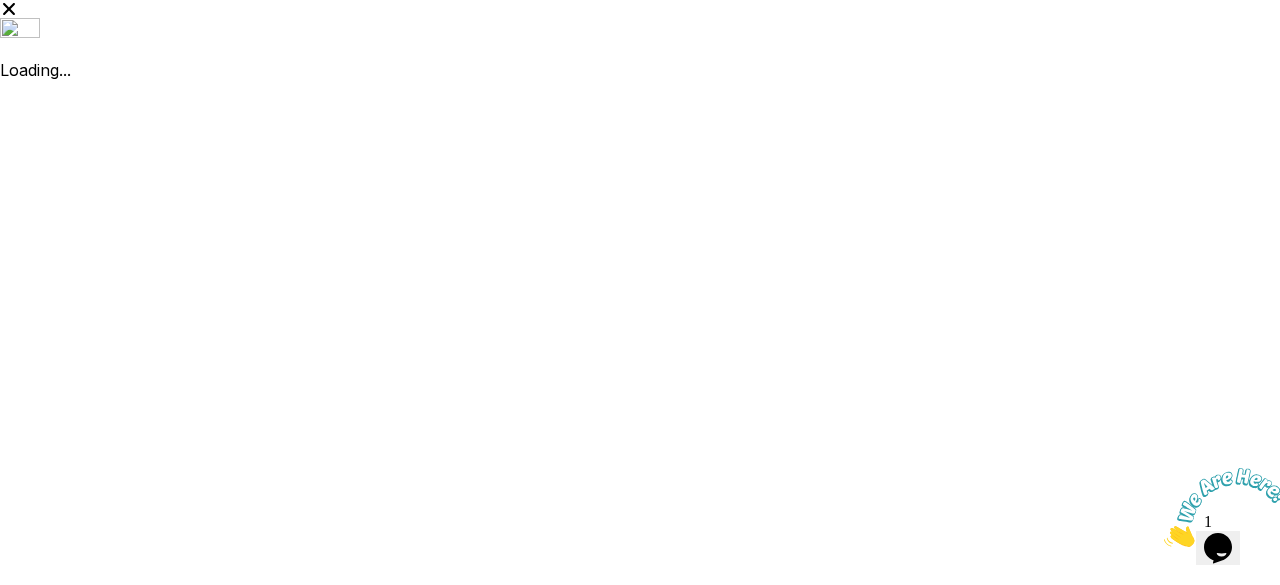 scroll, scrollTop: 267, scrollLeft: 0, axis: vertical 